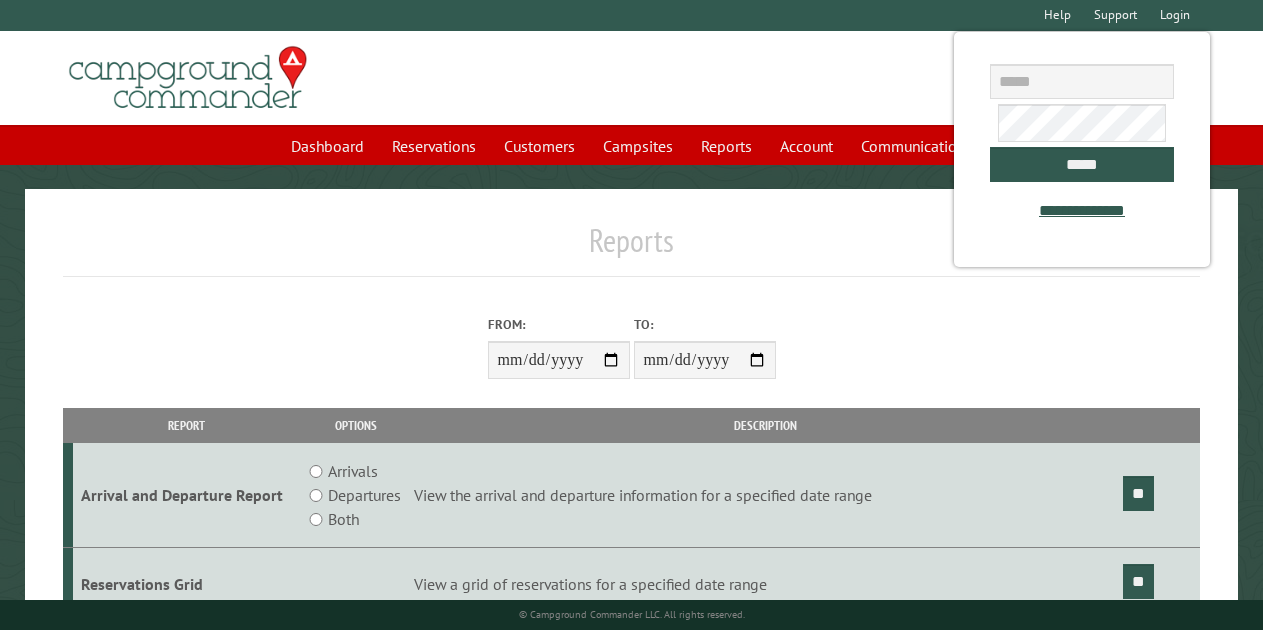 scroll, scrollTop: 0, scrollLeft: 0, axis: both 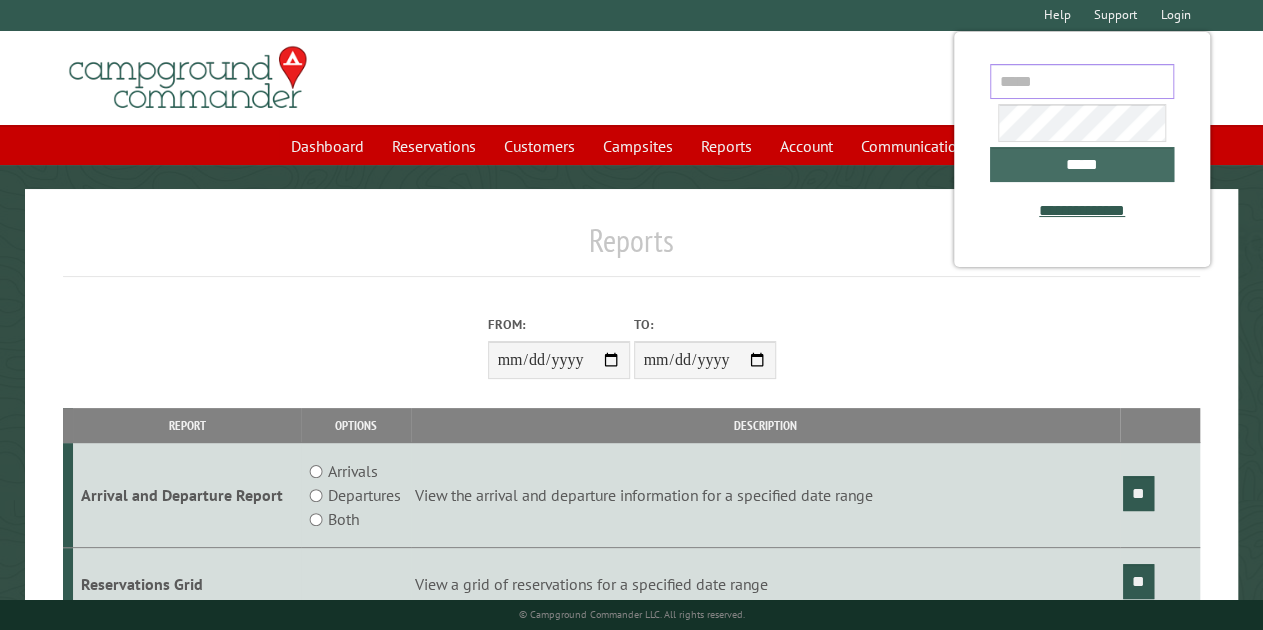 type on "**********" 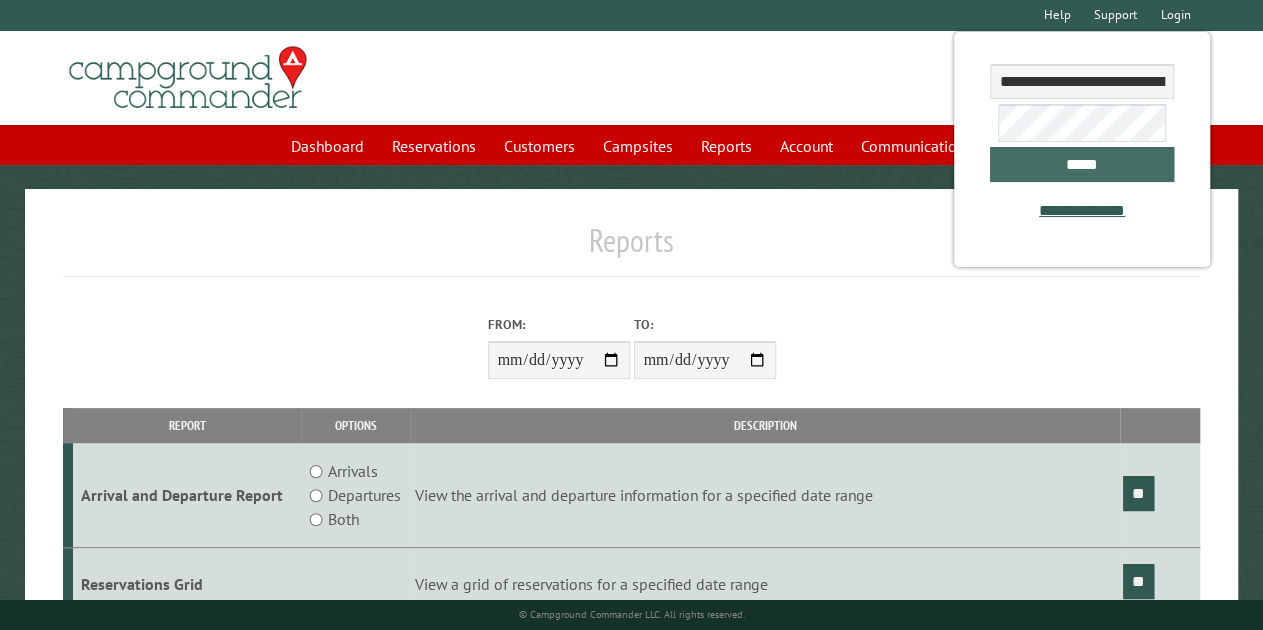 click on "*****" at bounding box center [1081, 164] 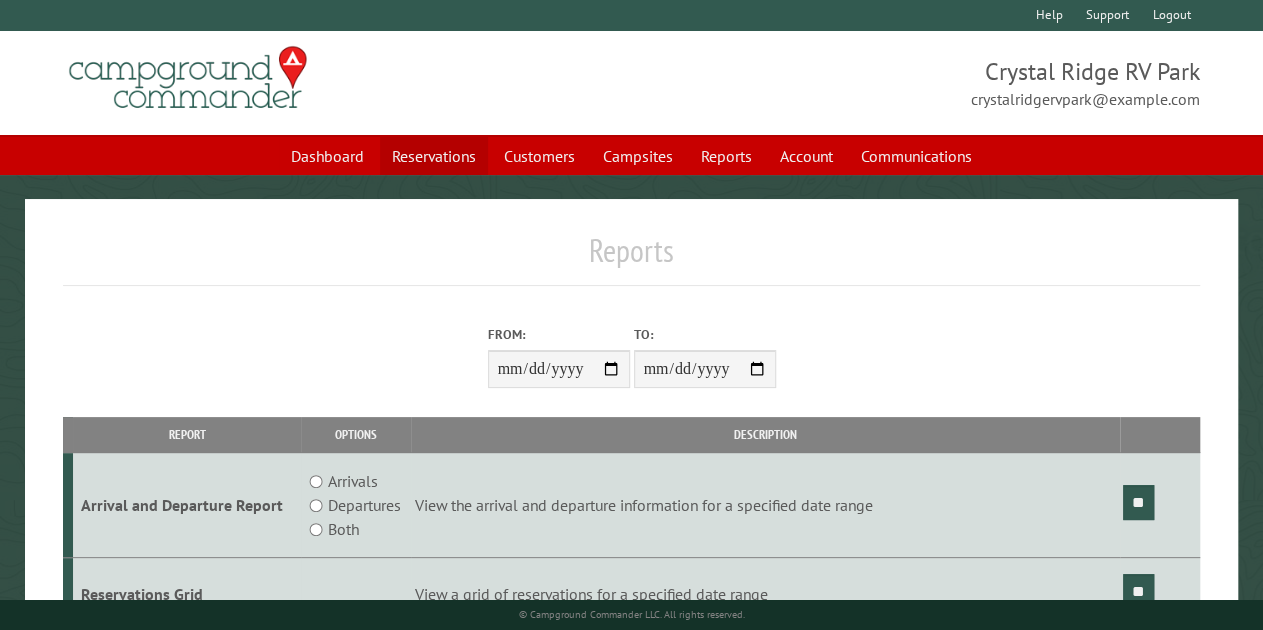 click on "Reservations" at bounding box center (434, 156) 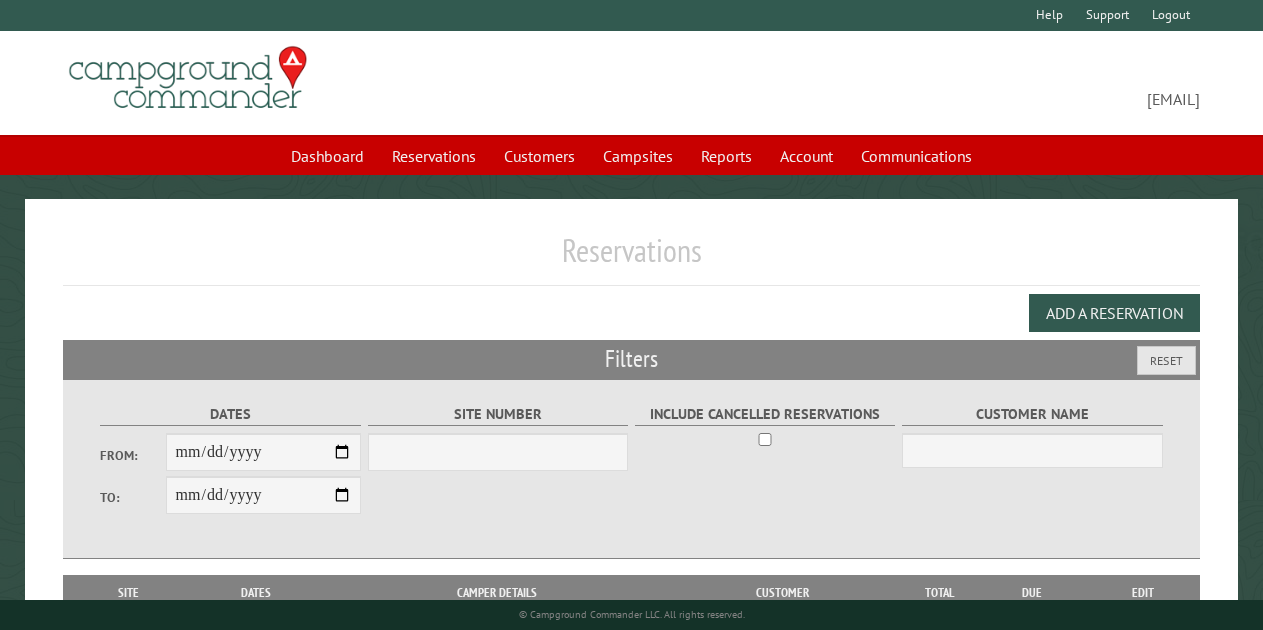 scroll, scrollTop: 0, scrollLeft: 0, axis: both 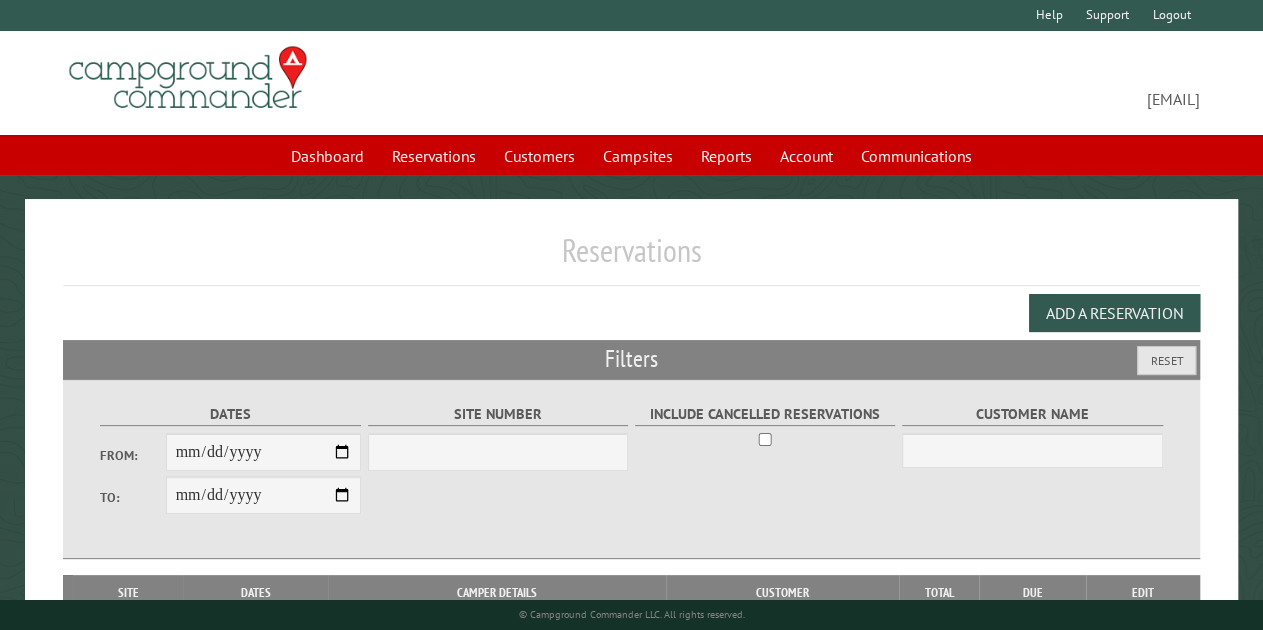 select on "***" 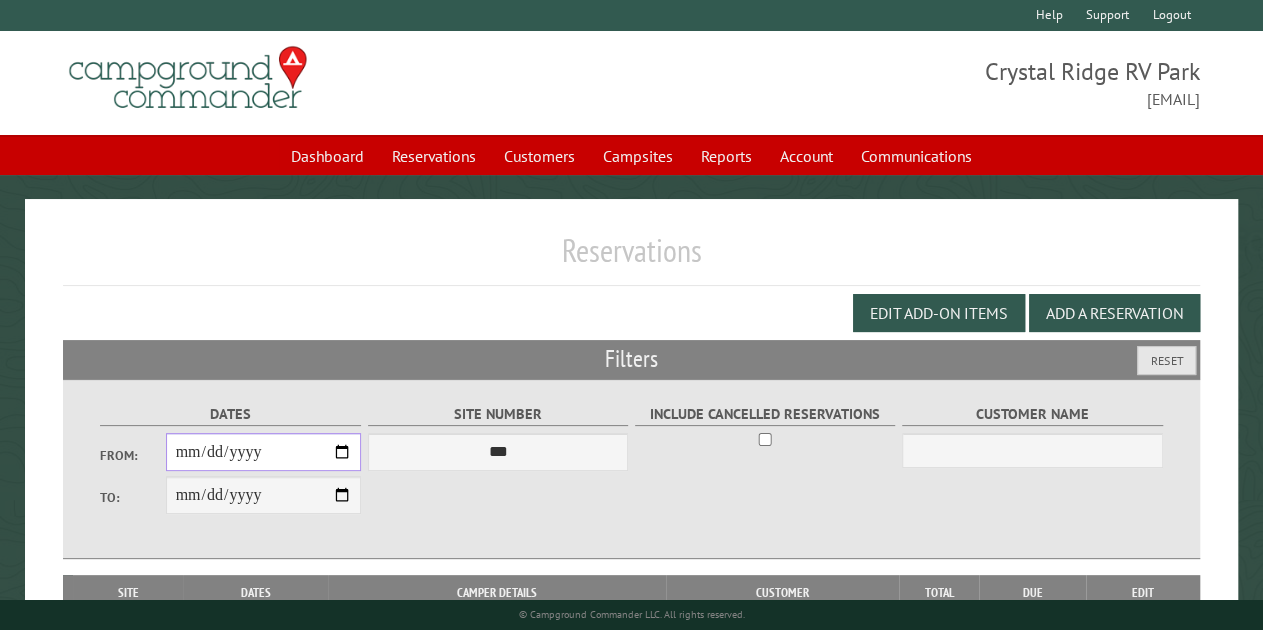 click on "From:" at bounding box center (264, 452) 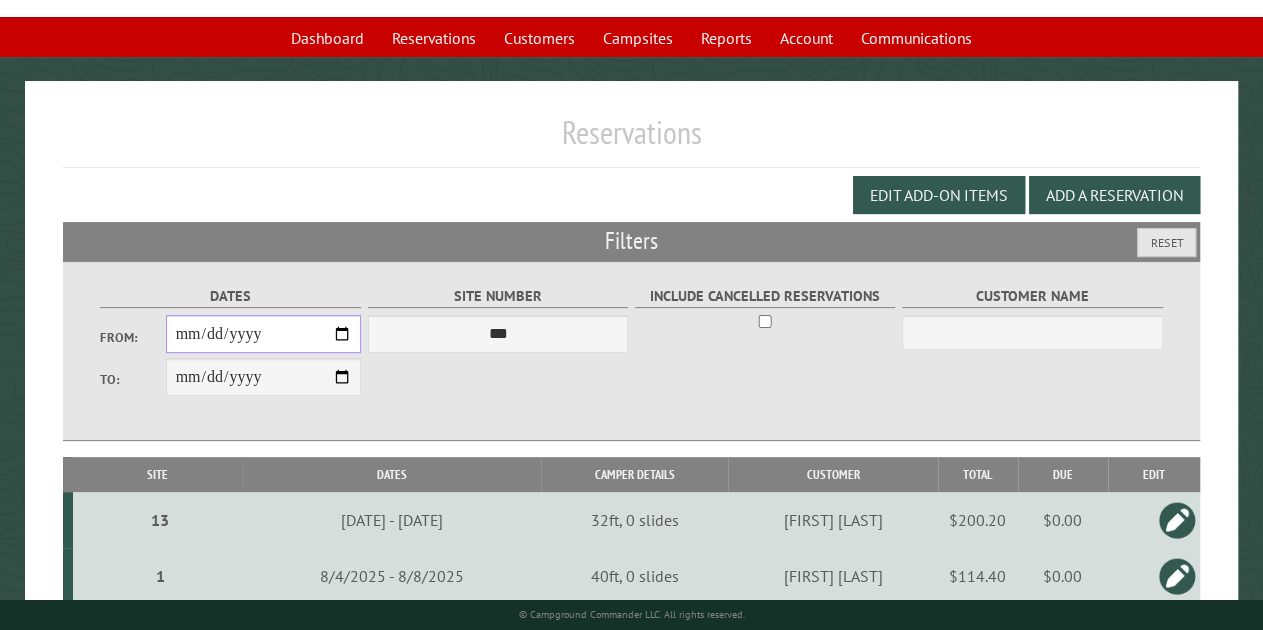 scroll, scrollTop: 111, scrollLeft: 0, axis: vertical 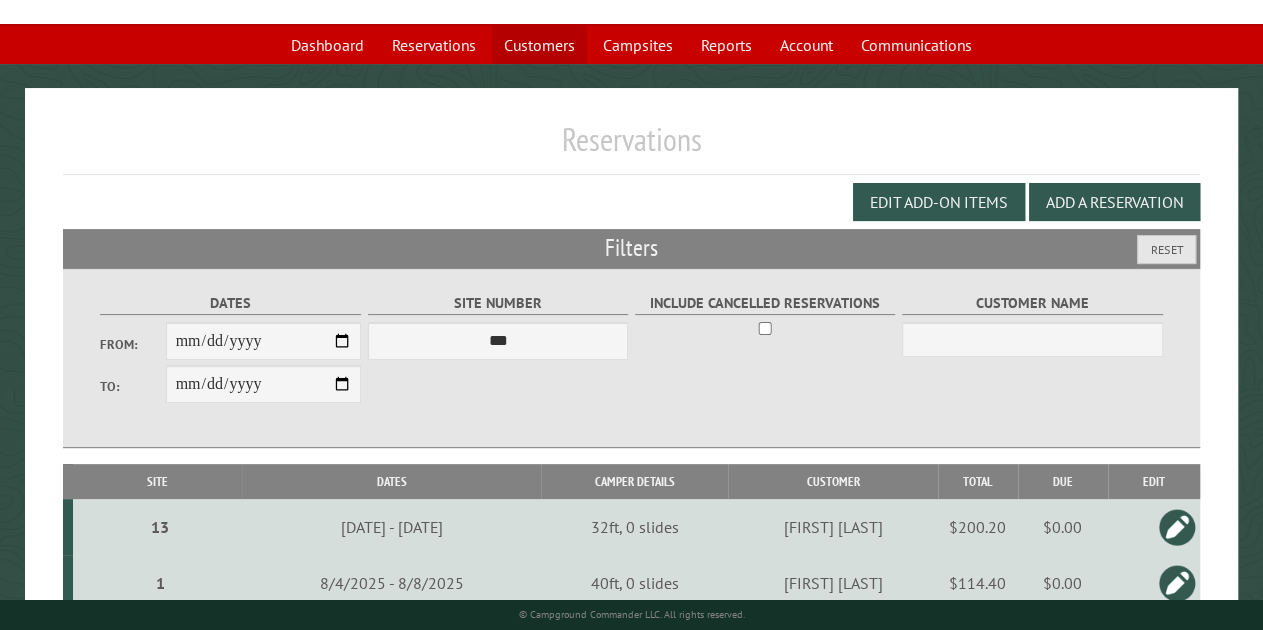 click on "Customers" at bounding box center [539, 45] 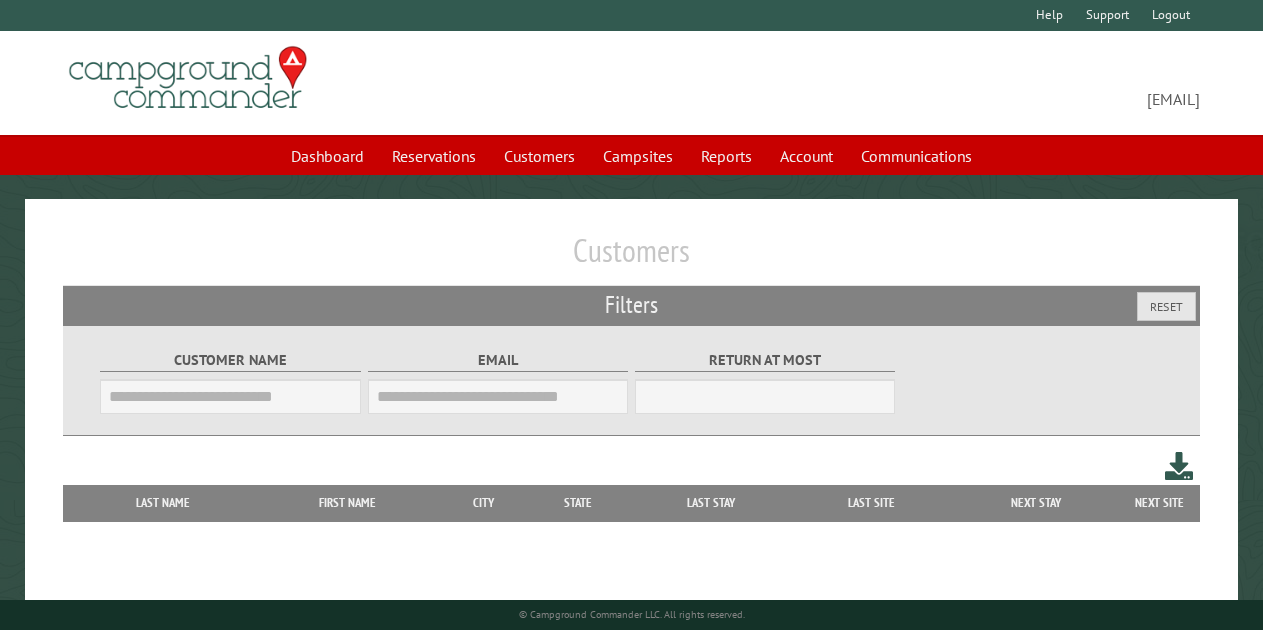 scroll, scrollTop: 0, scrollLeft: 0, axis: both 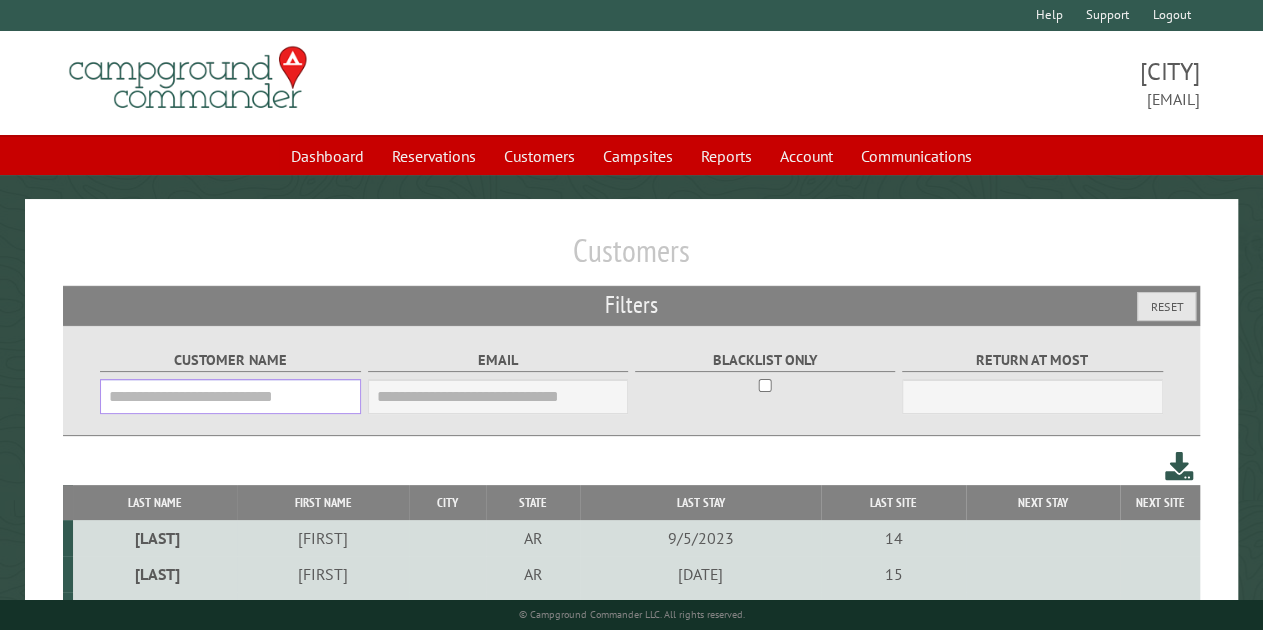 click on "Customer Name" at bounding box center [230, 396] 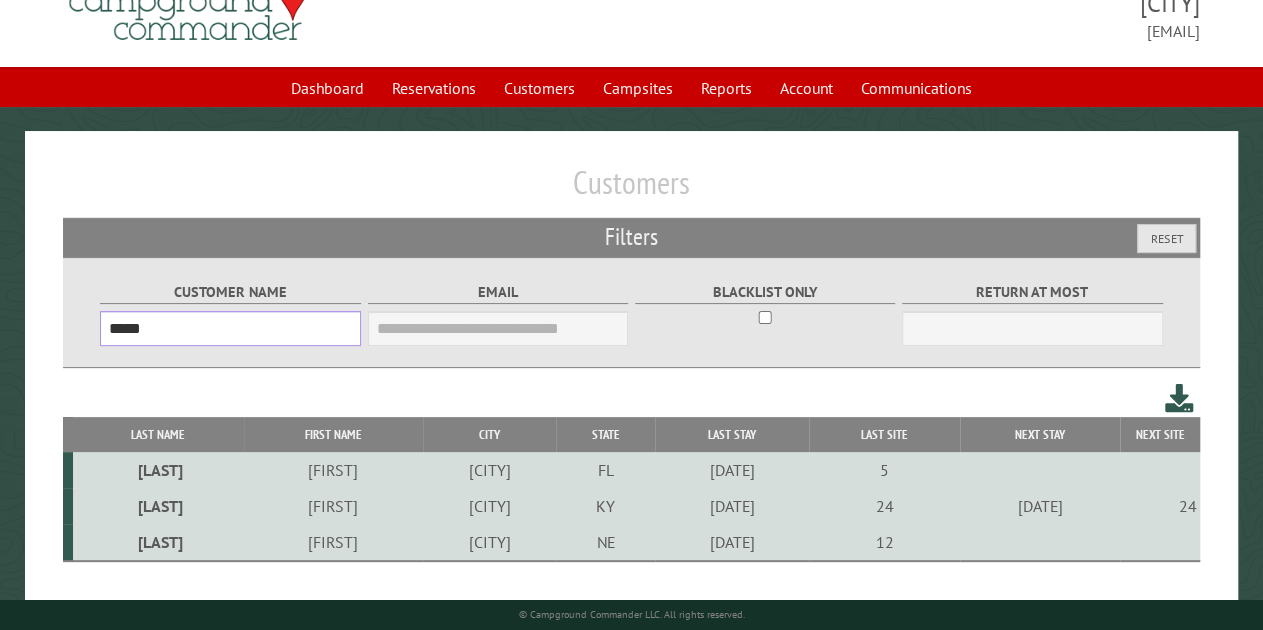 scroll, scrollTop: 100, scrollLeft: 0, axis: vertical 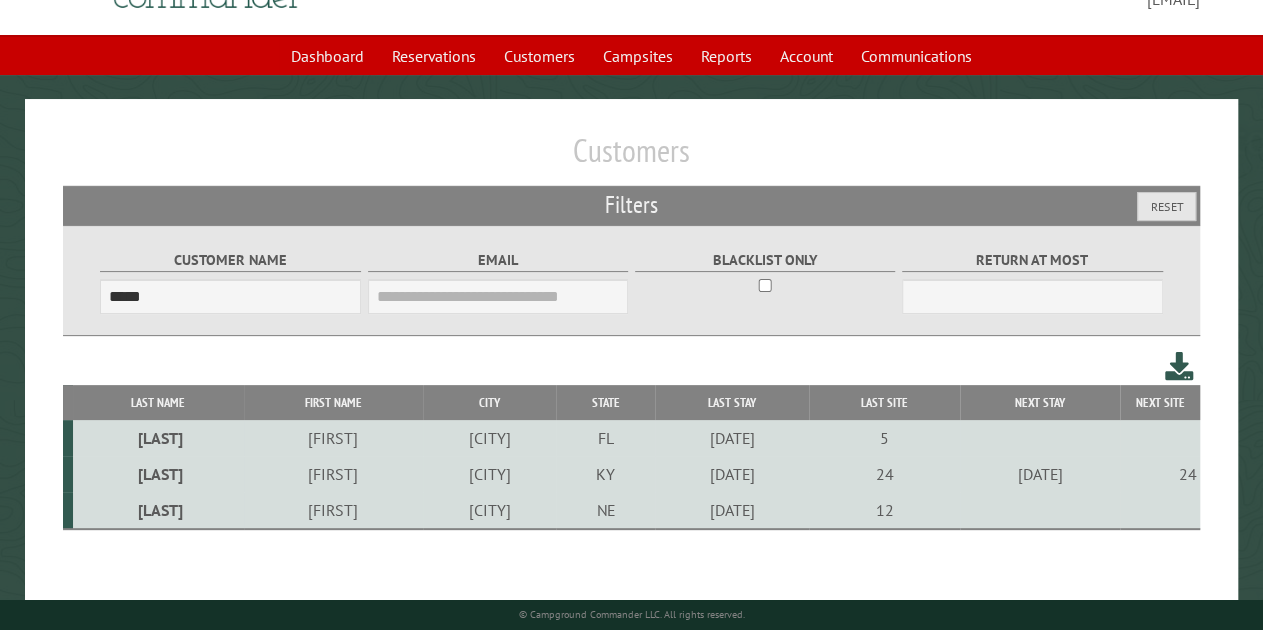 click on "Paula" at bounding box center (333, 510) 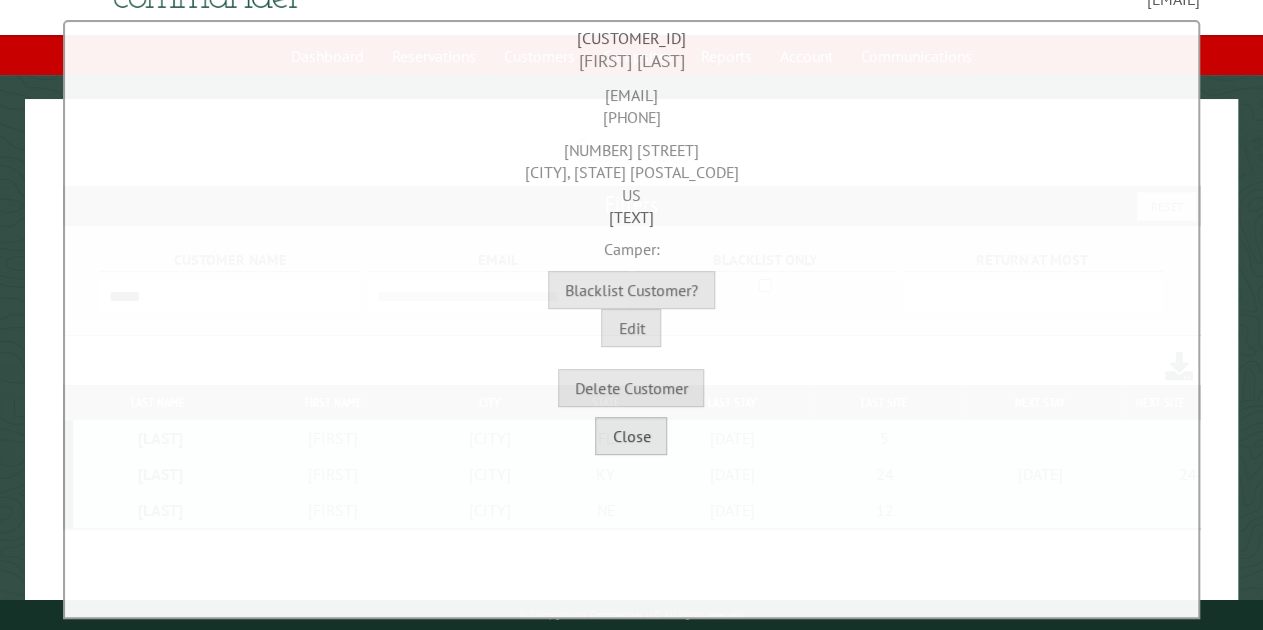 click on "Close" at bounding box center (631, 436) 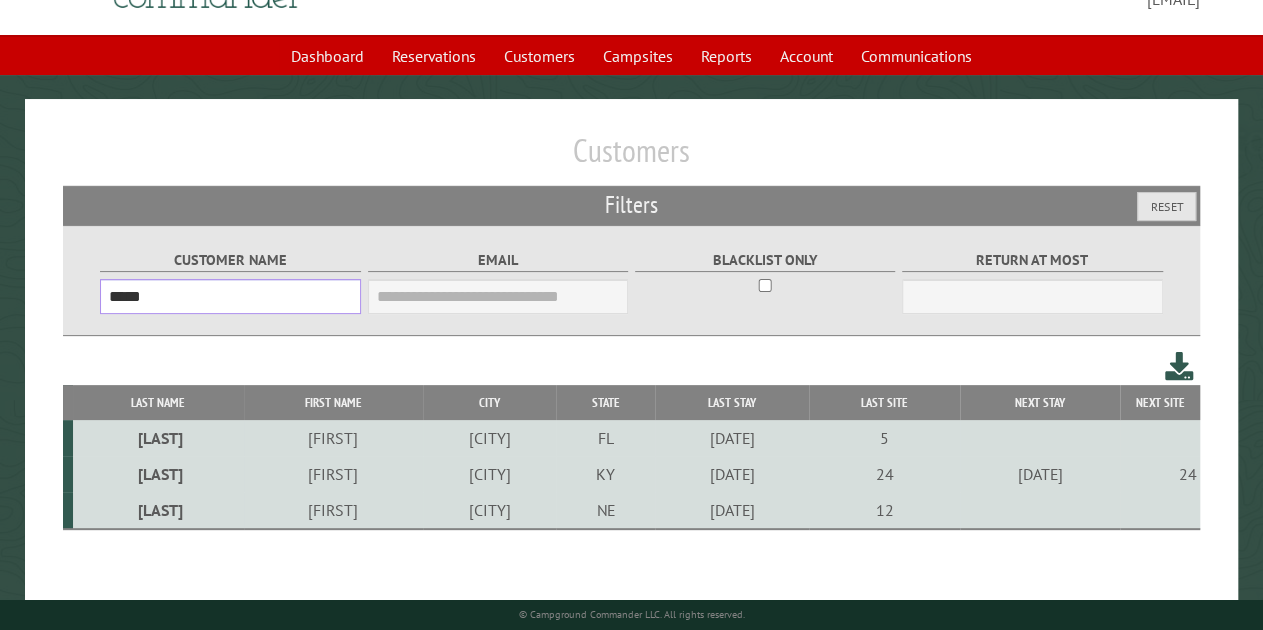 drag, startPoint x: 233, startPoint y: 295, endPoint x: 59, endPoint y: 275, distance: 175.14566 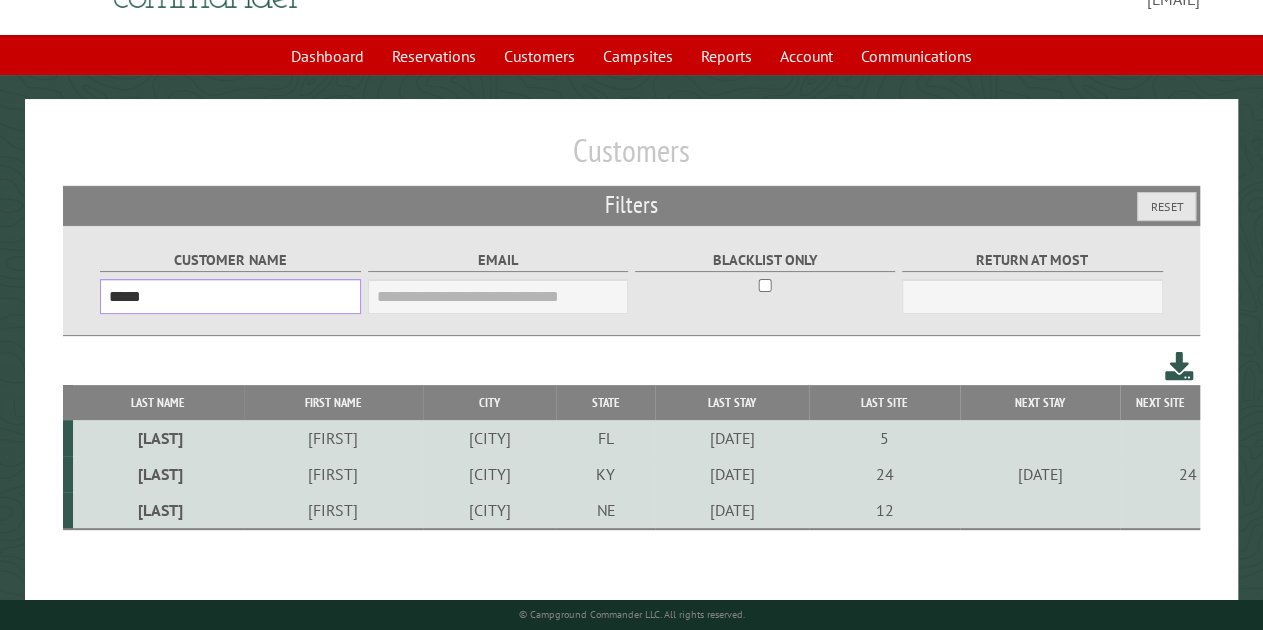 click on "Customers
Filters  Reset
Customer Name
*****
Email
Blacklist only
Return at most
***
Last Name
First Name
City
State
Last Stay
Last Site
Next Stay
Next Site 5" at bounding box center (631, 351) 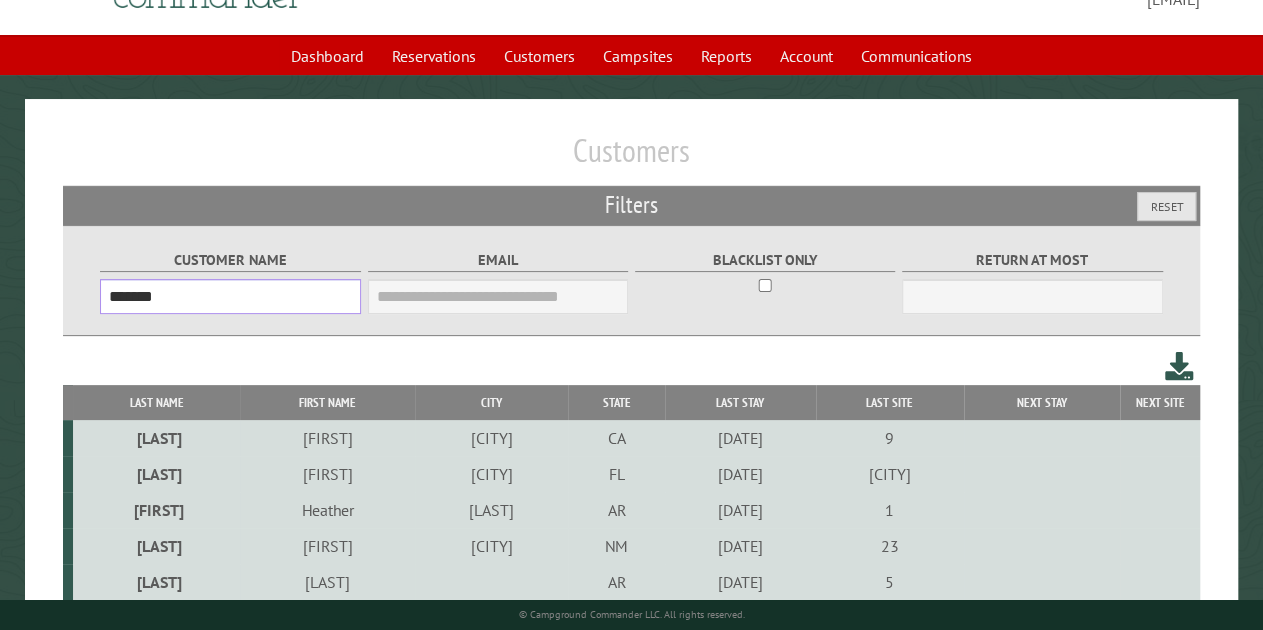 type on "*******" 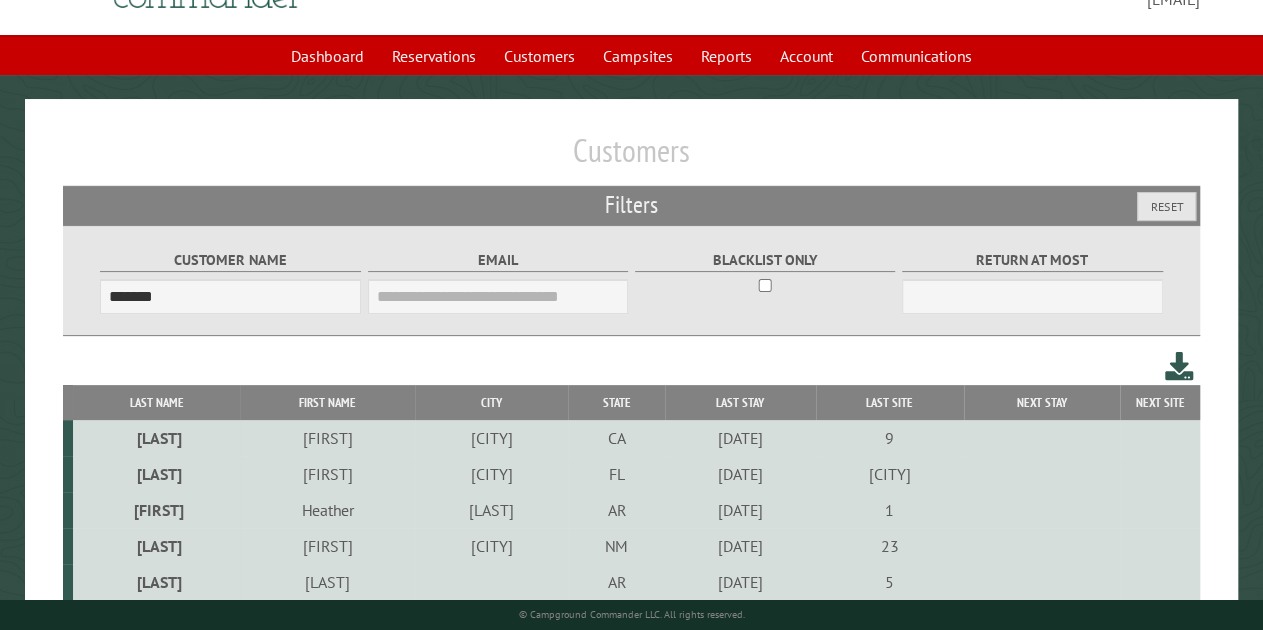 click on "Anthony" at bounding box center [327, 438] 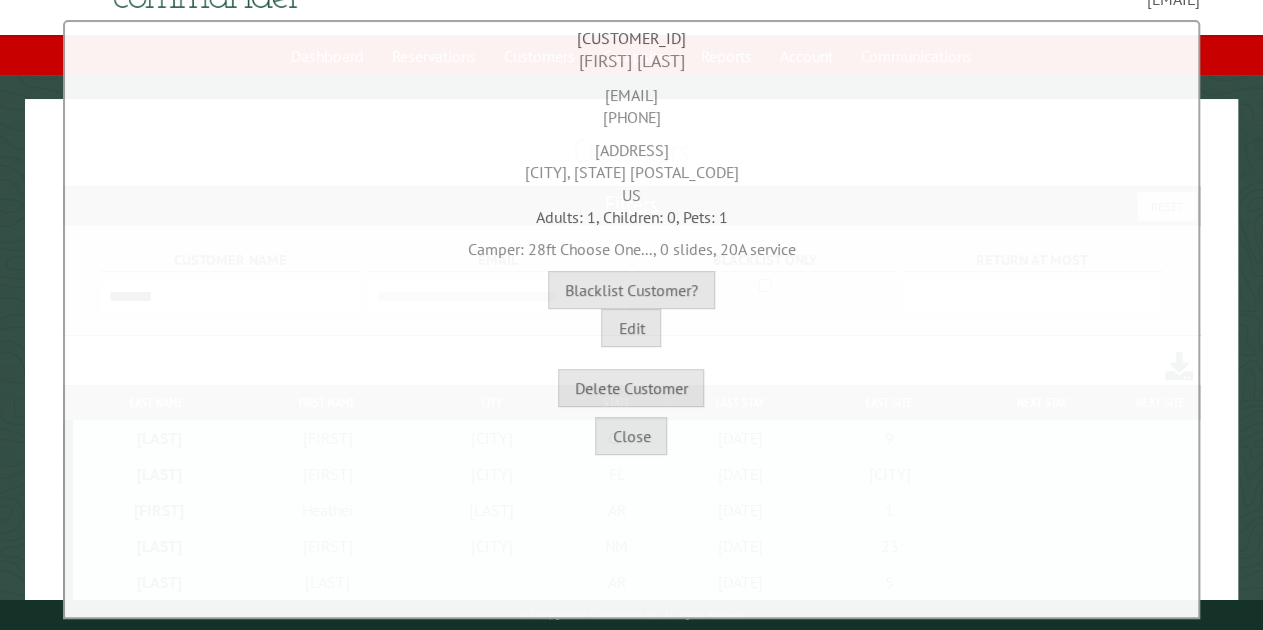drag, startPoint x: 935, startPoint y: 284, endPoint x: 895, endPoint y: 305, distance: 45.17743 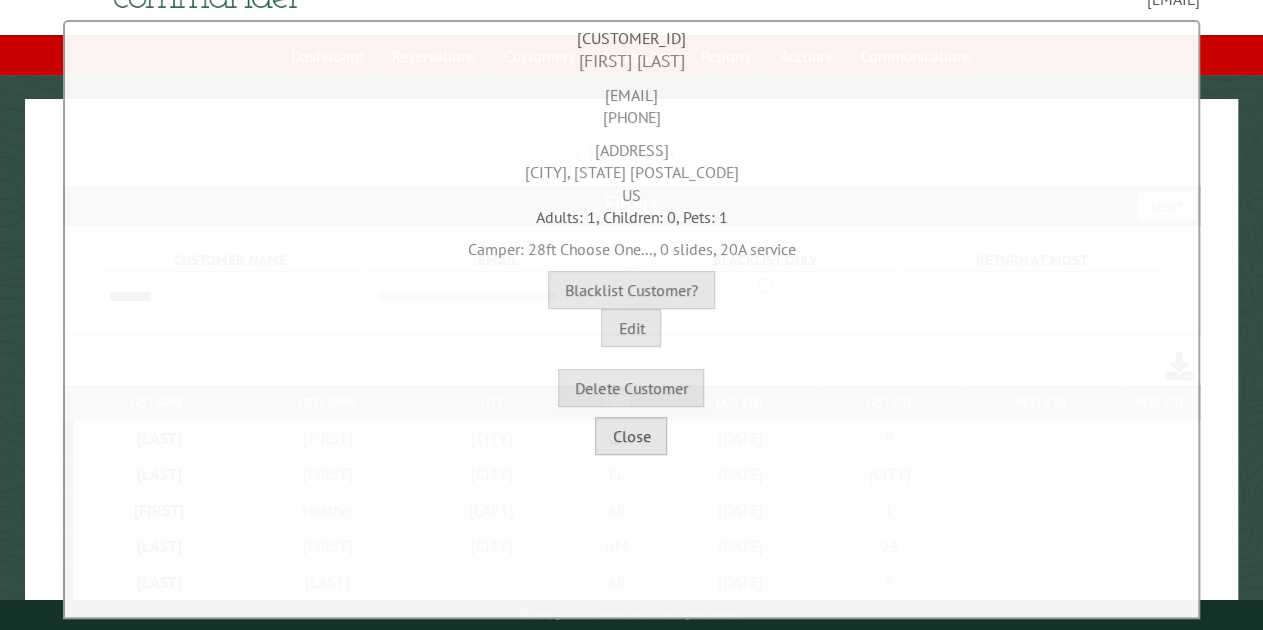 click on "Close" at bounding box center [631, 436] 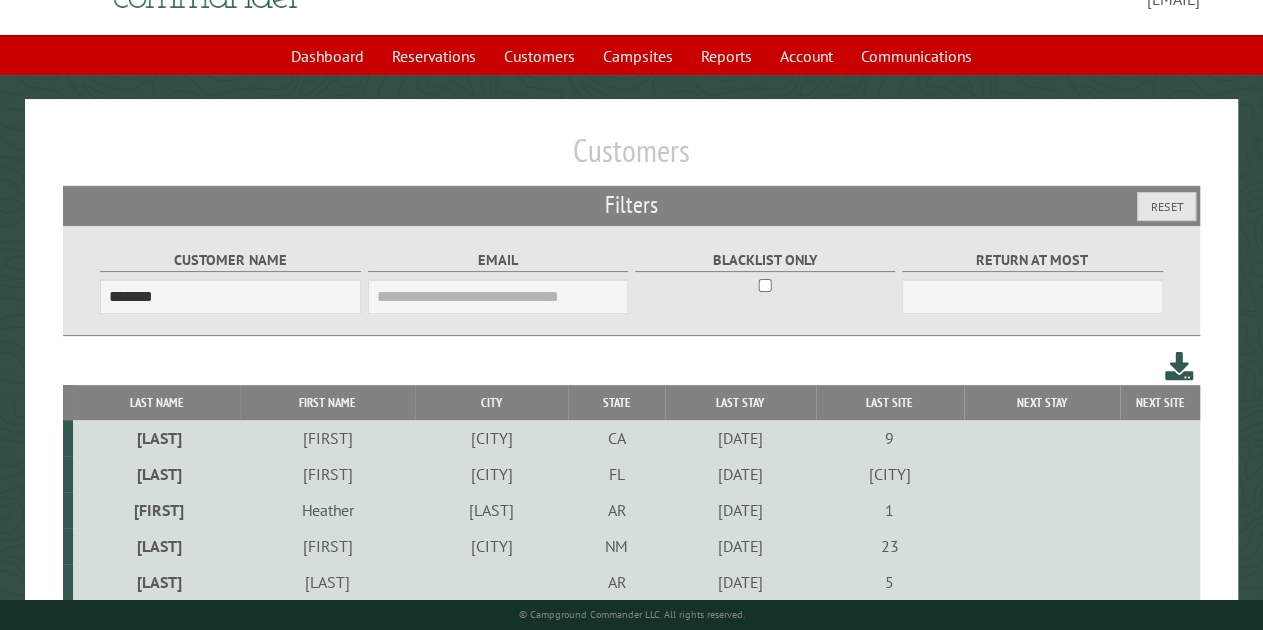 scroll, scrollTop: 0, scrollLeft: 0, axis: both 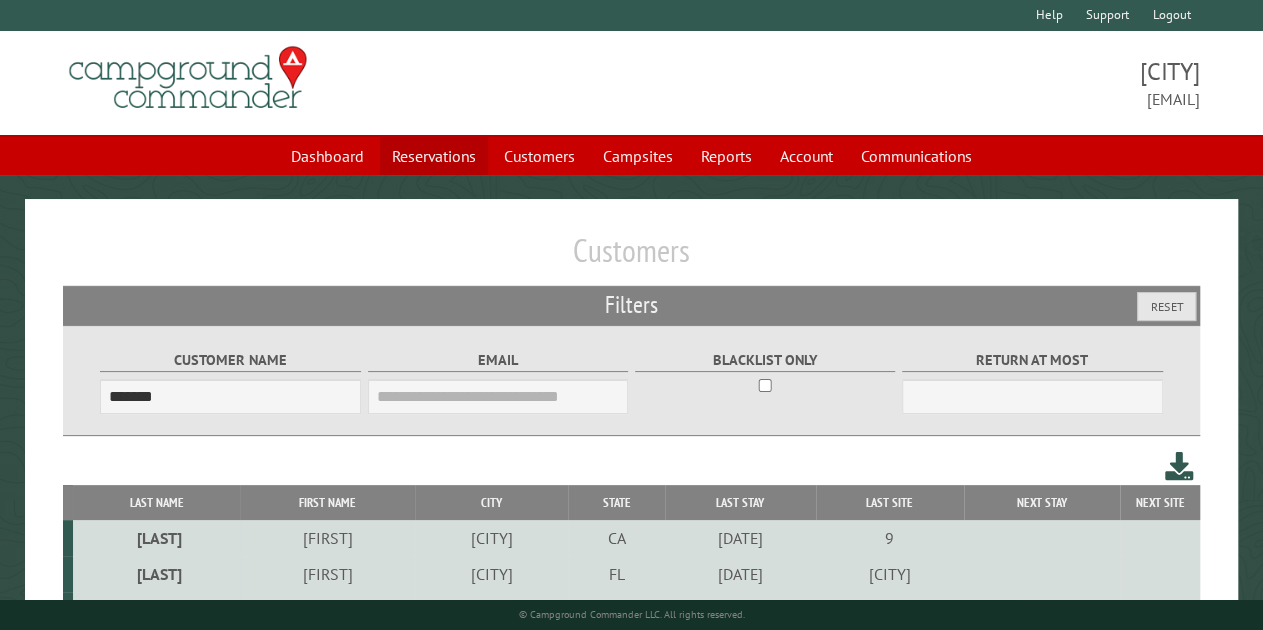 click on "Reservations" at bounding box center (434, 156) 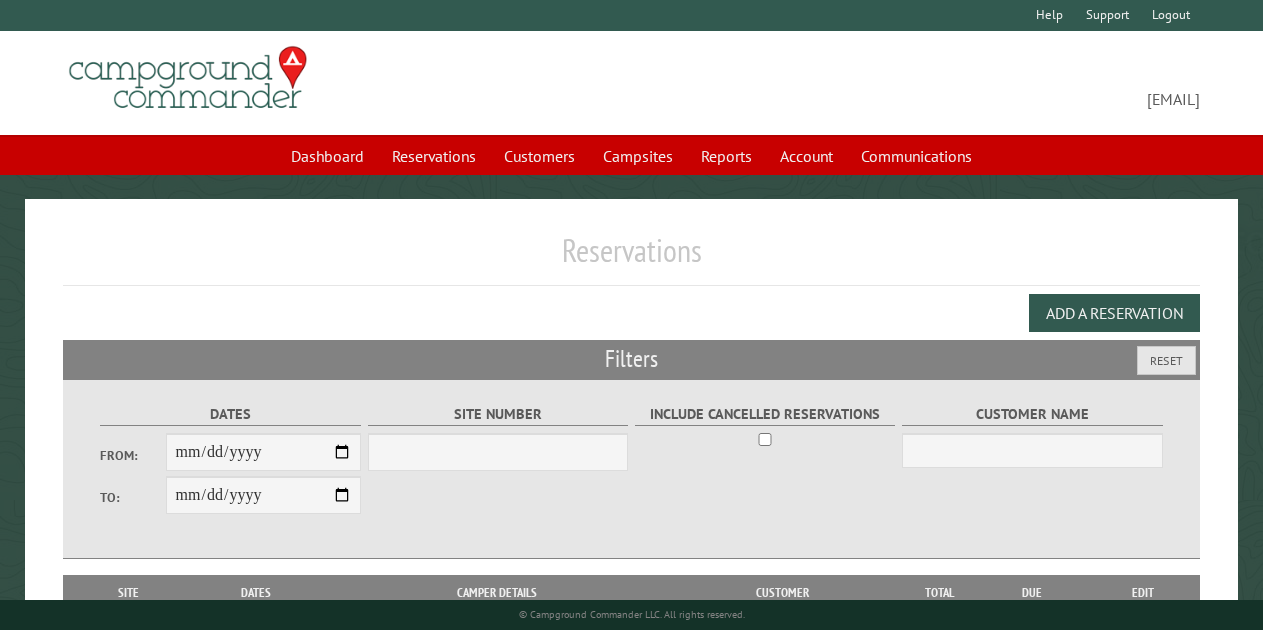scroll, scrollTop: 0, scrollLeft: 0, axis: both 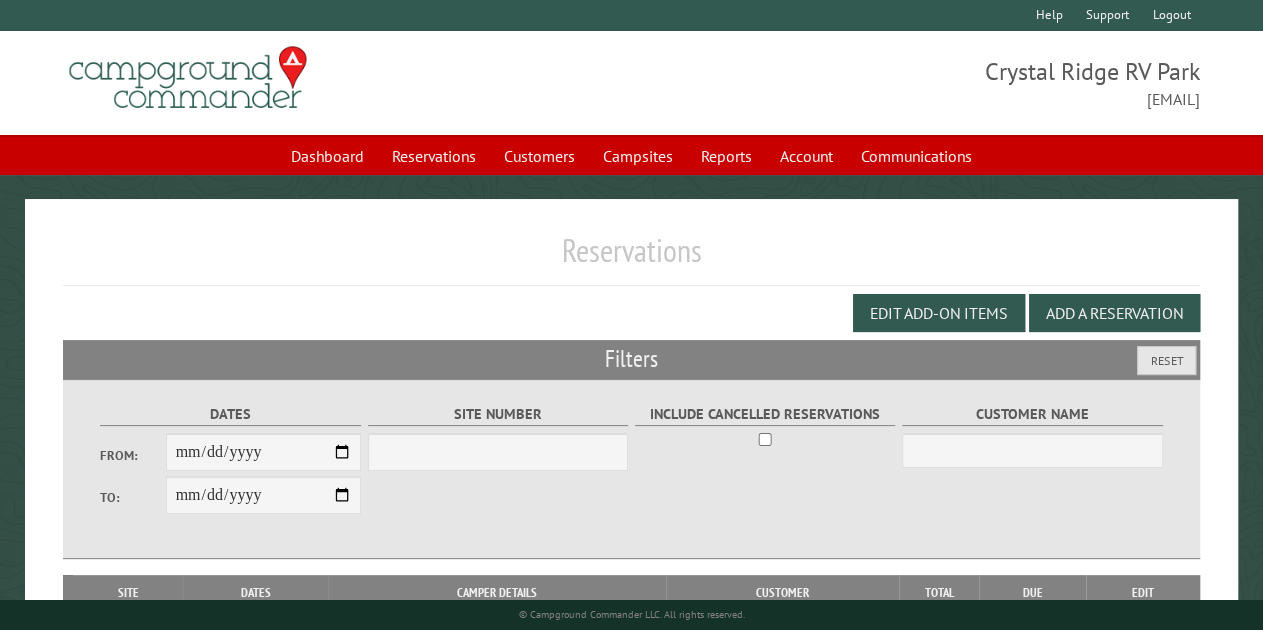 select on "***" 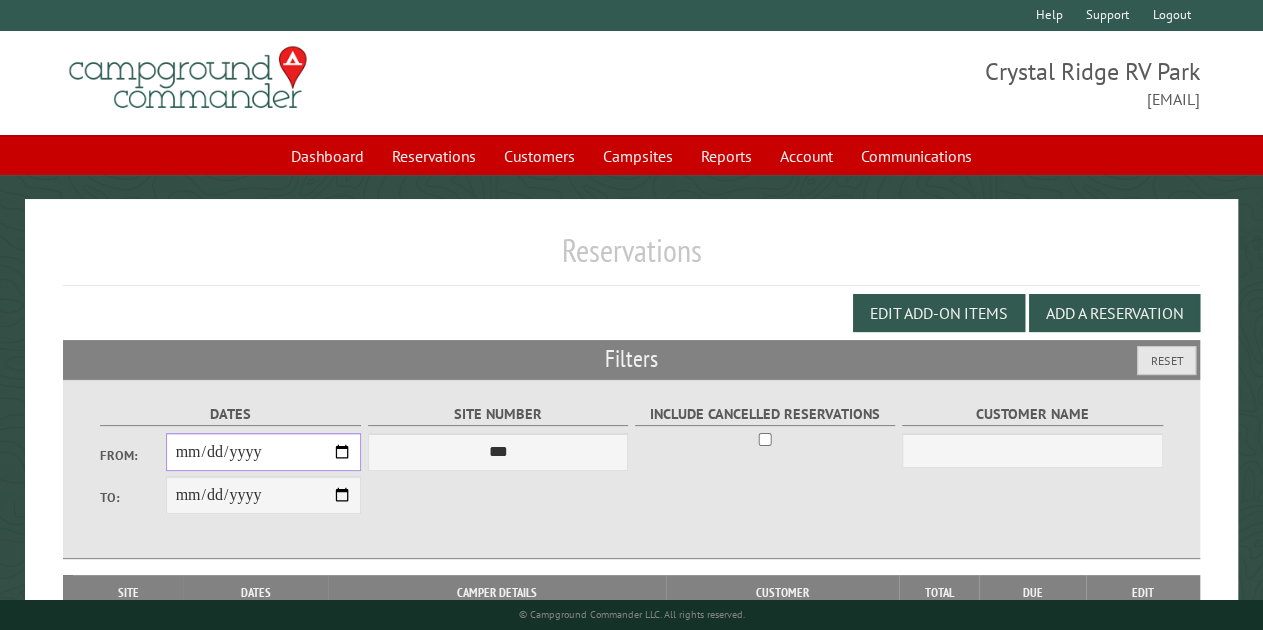 click on "From:" at bounding box center (264, 452) 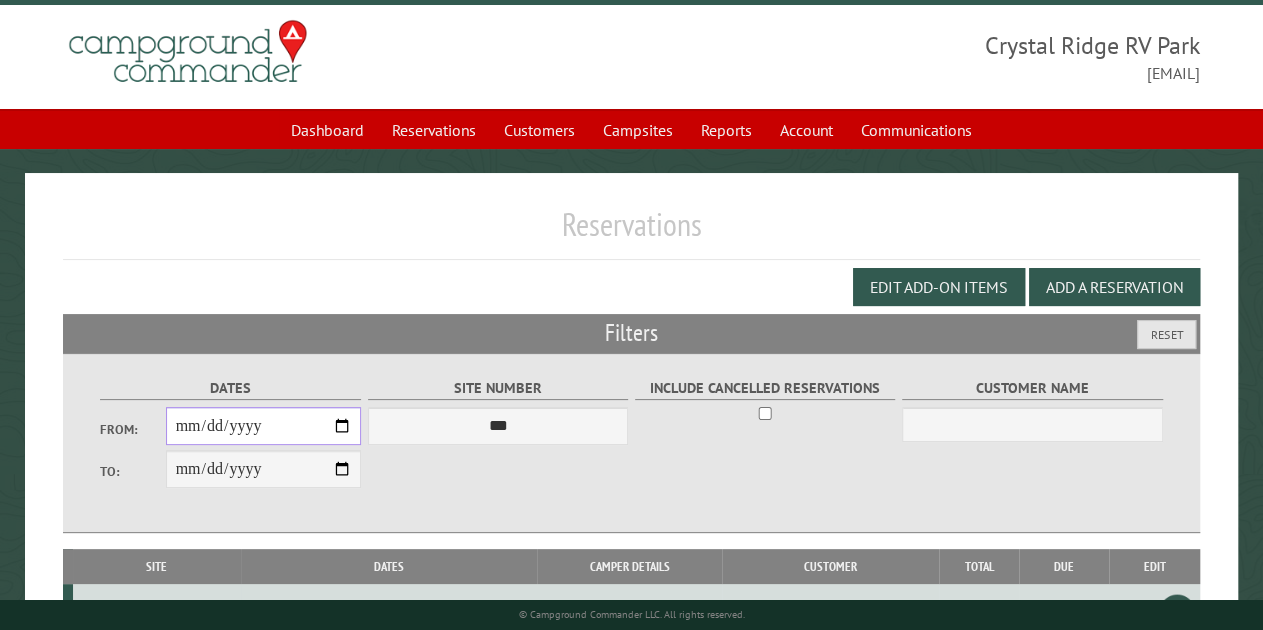 scroll, scrollTop: 0, scrollLeft: 0, axis: both 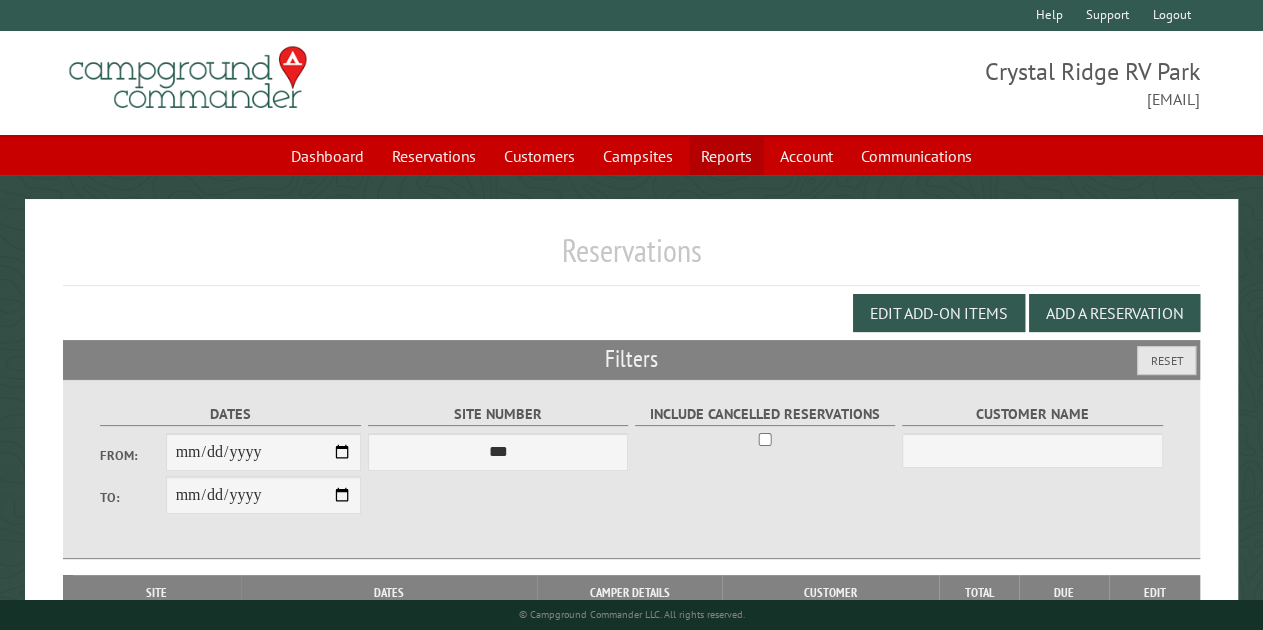 click on "Reports" at bounding box center (726, 156) 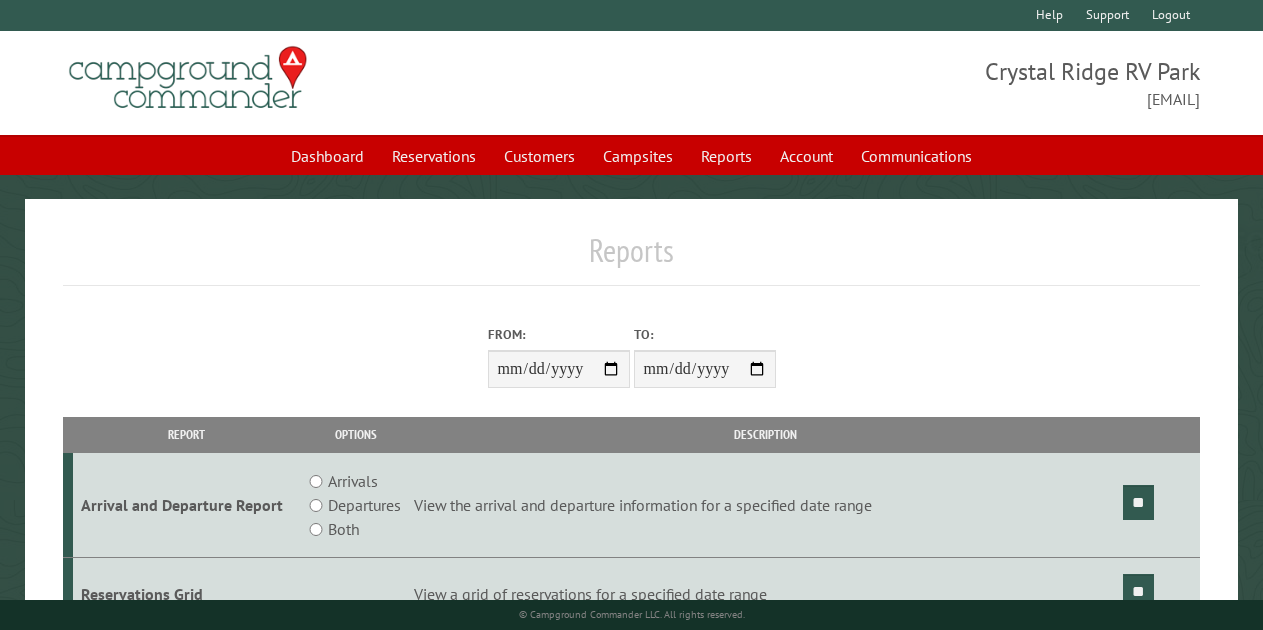 scroll, scrollTop: 0, scrollLeft: 0, axis: both 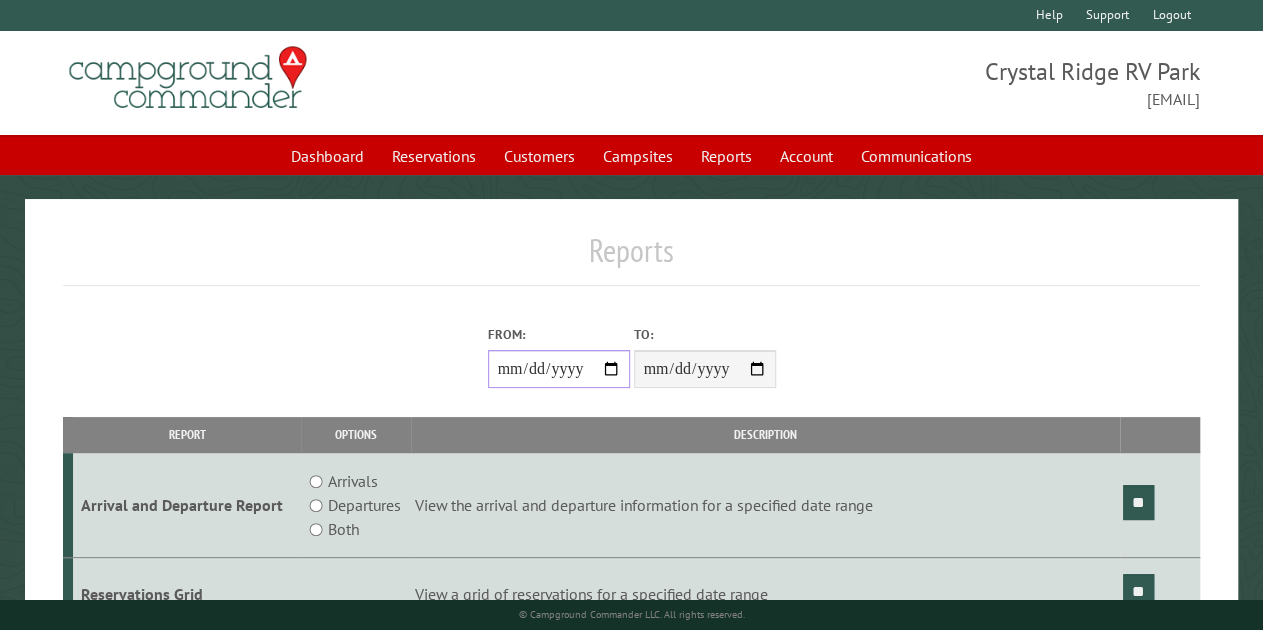 click on "From:" at bounding box center (559, 369) 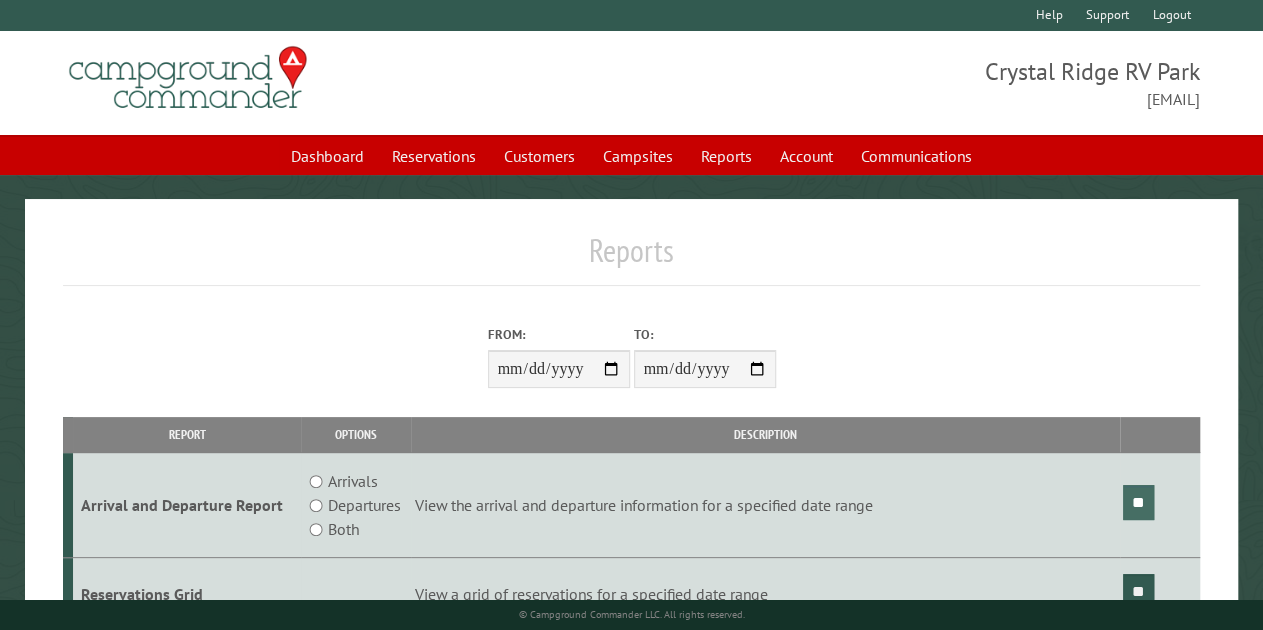 click on "**" at bounding box center [1138, 502] 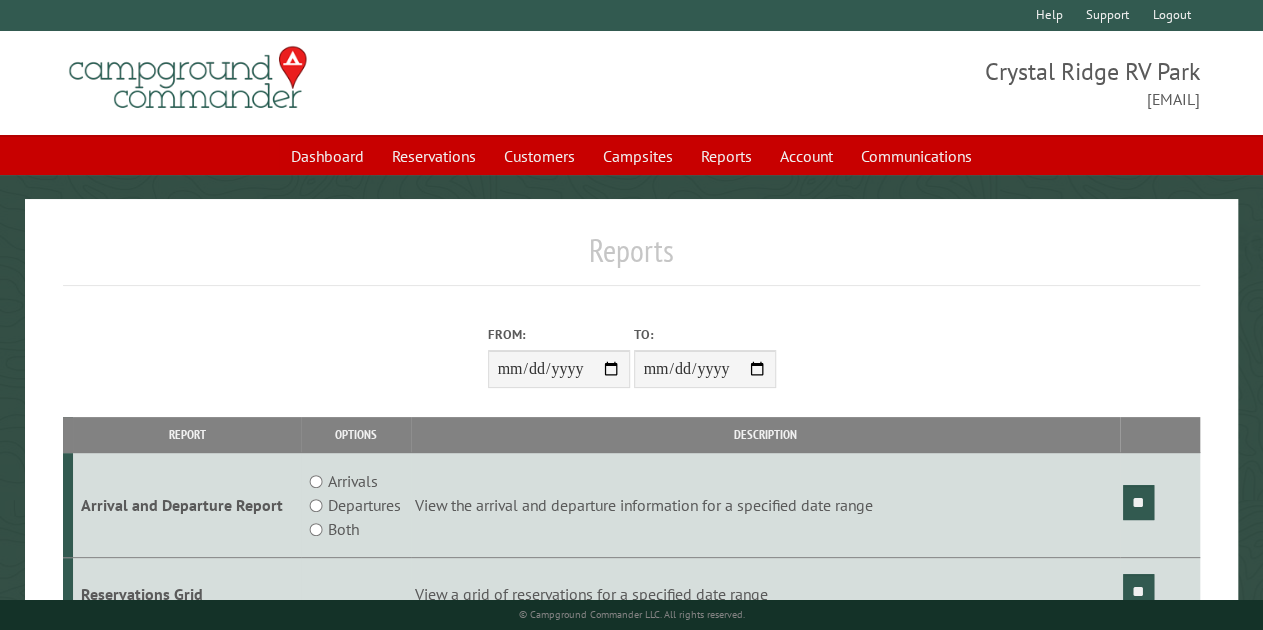 click on "Reports" at bounding box center (631, 258) 